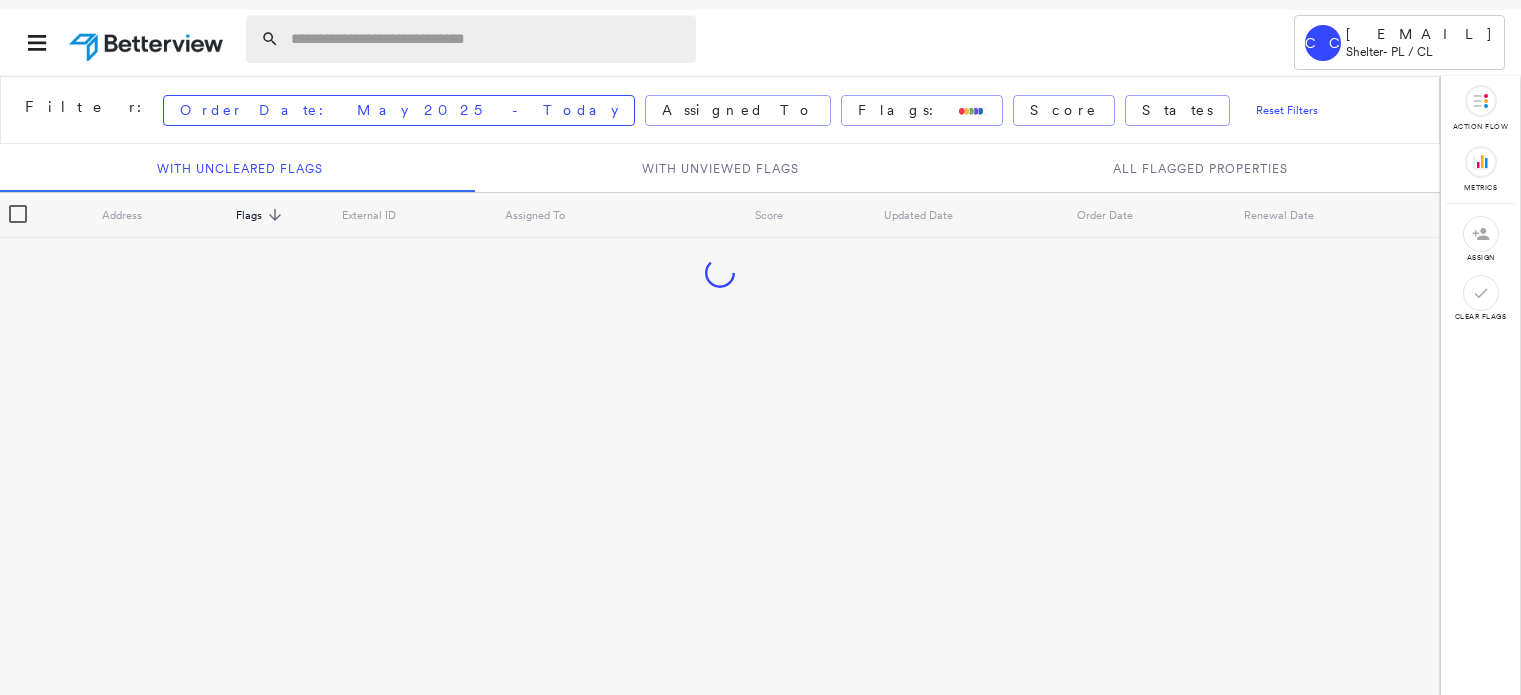 scroll, scrollTop: 0, scrollLeft: 0, axis: both 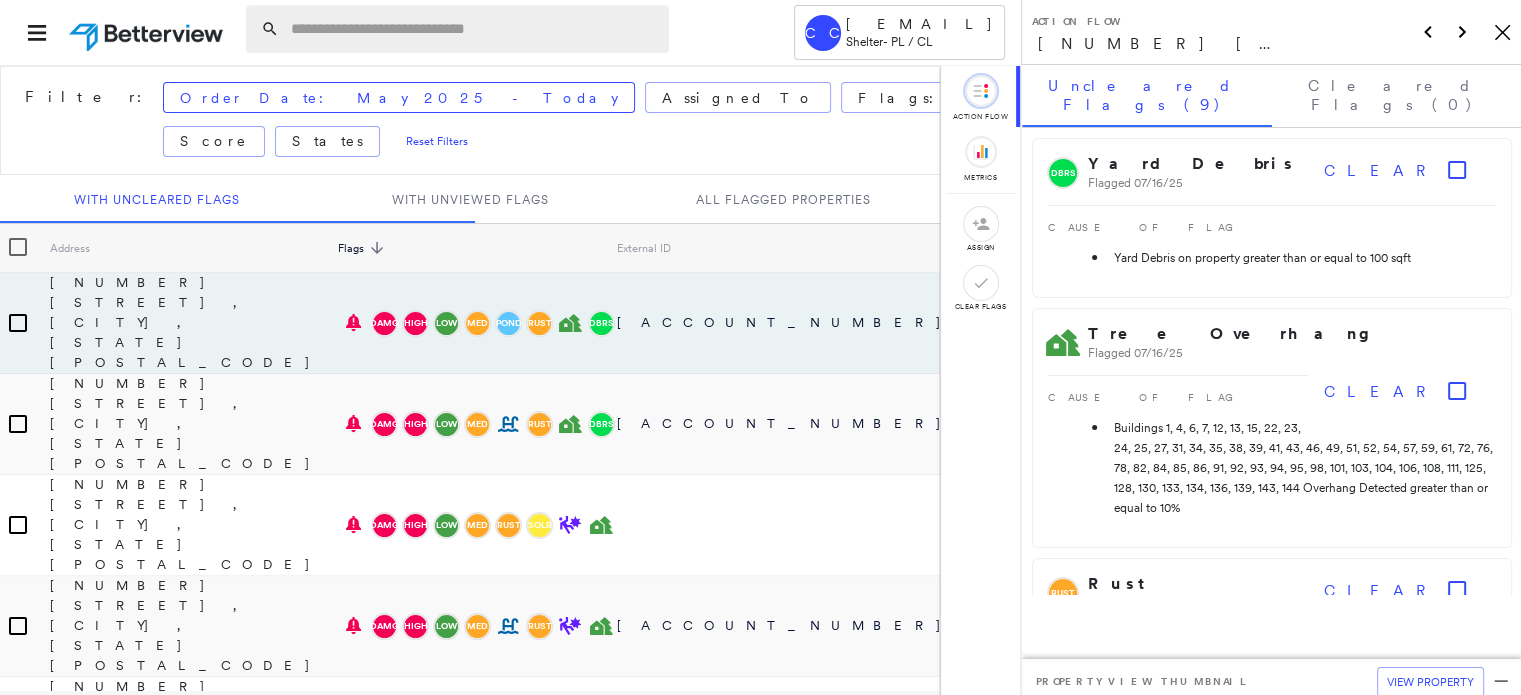 click at bounding box center (474, 29) 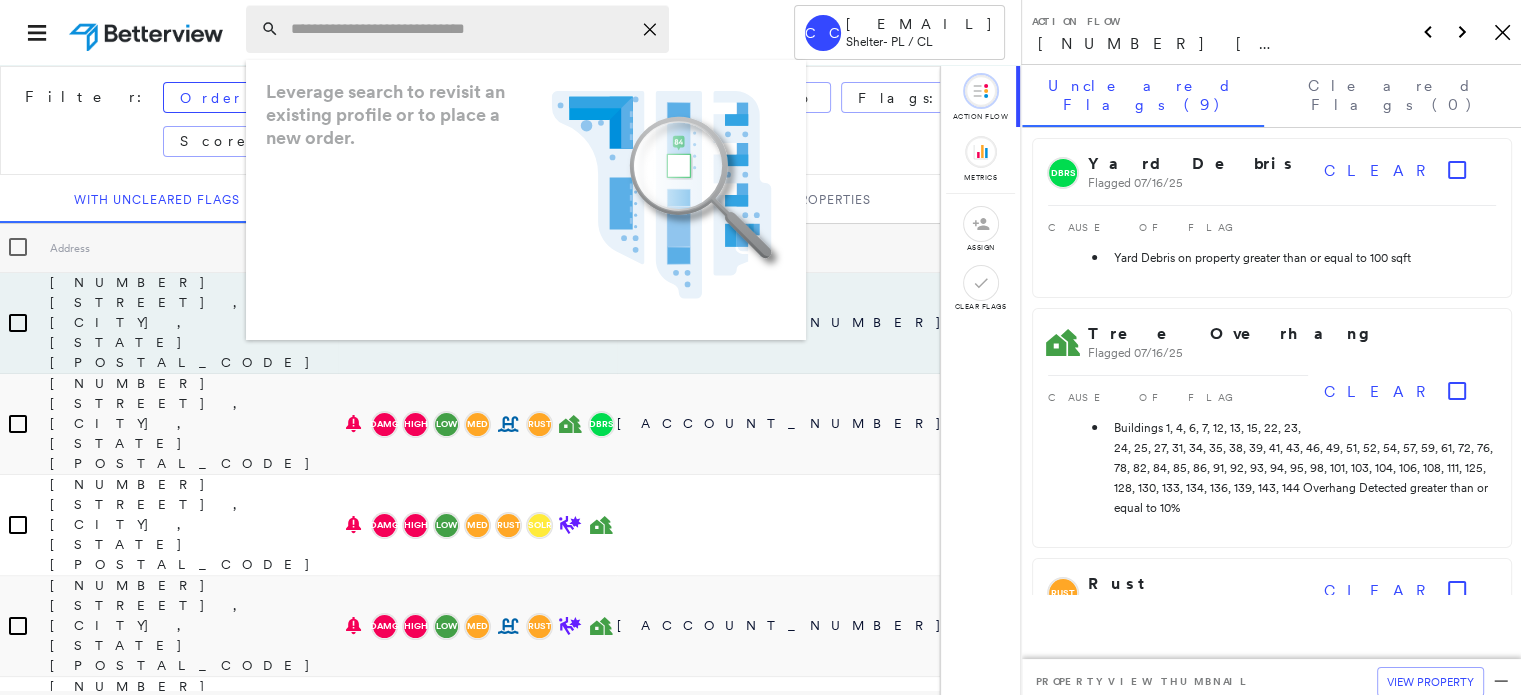 paste on "**********" 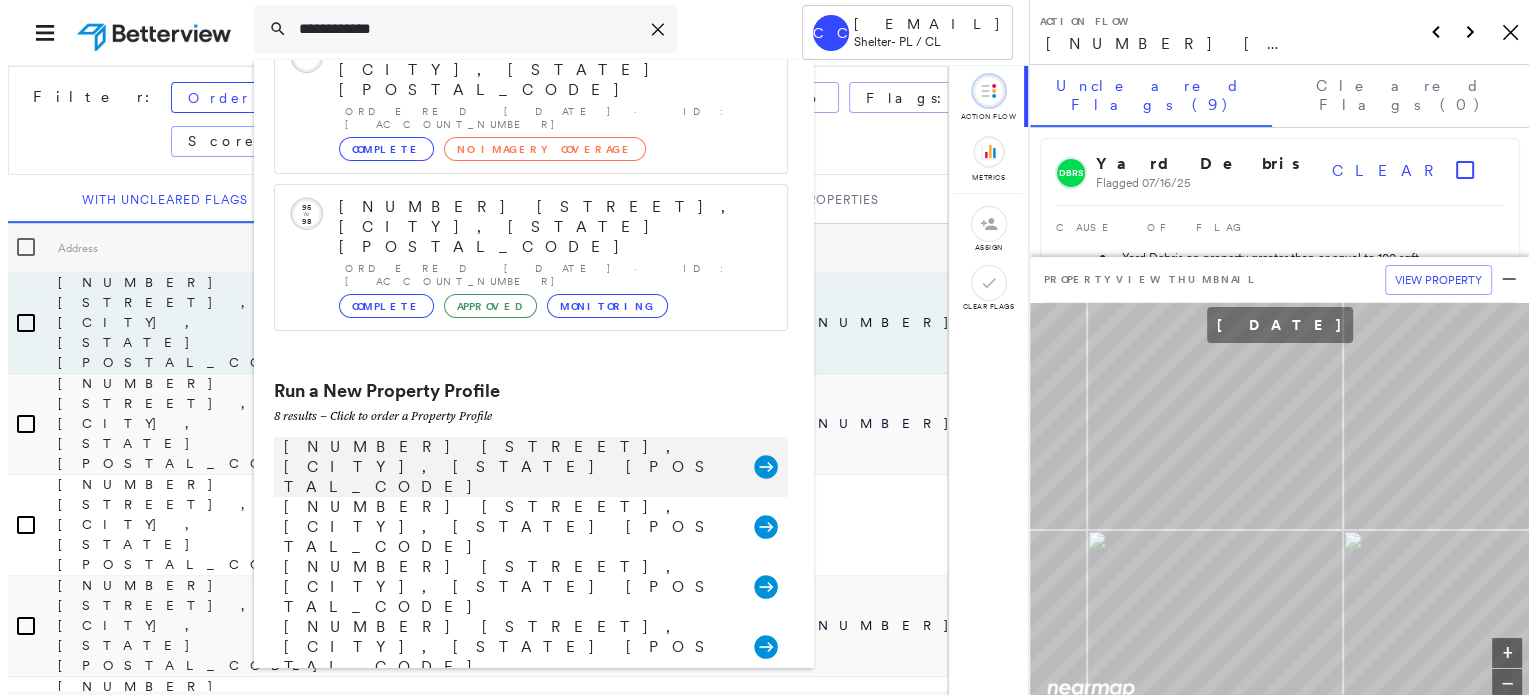 scroll, scrollTop: 161, scrollLeft: 0, axis: vertical 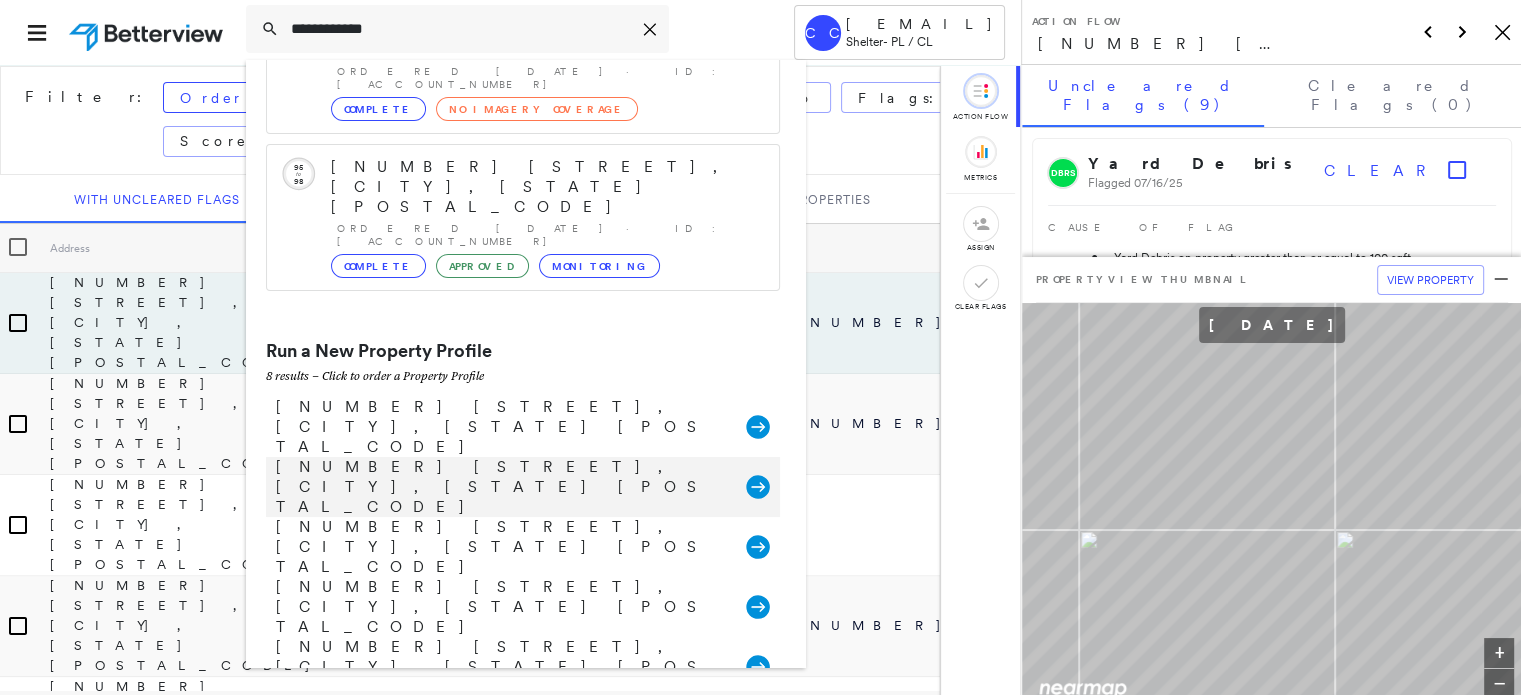 type on "**********" 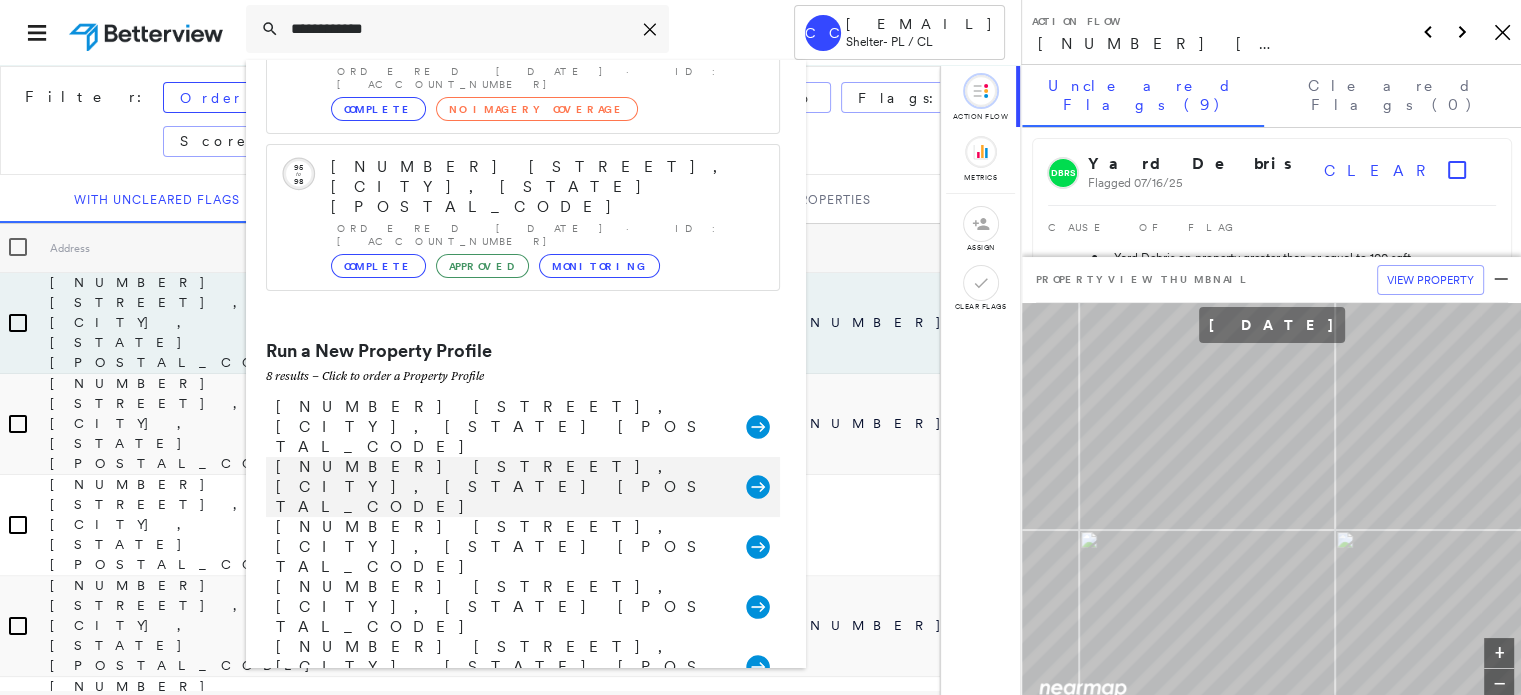 click on "[NUMBER] [STREET], [CITY], [STATE] [POSTAL_CODE]" at bounding box center [501, 487] 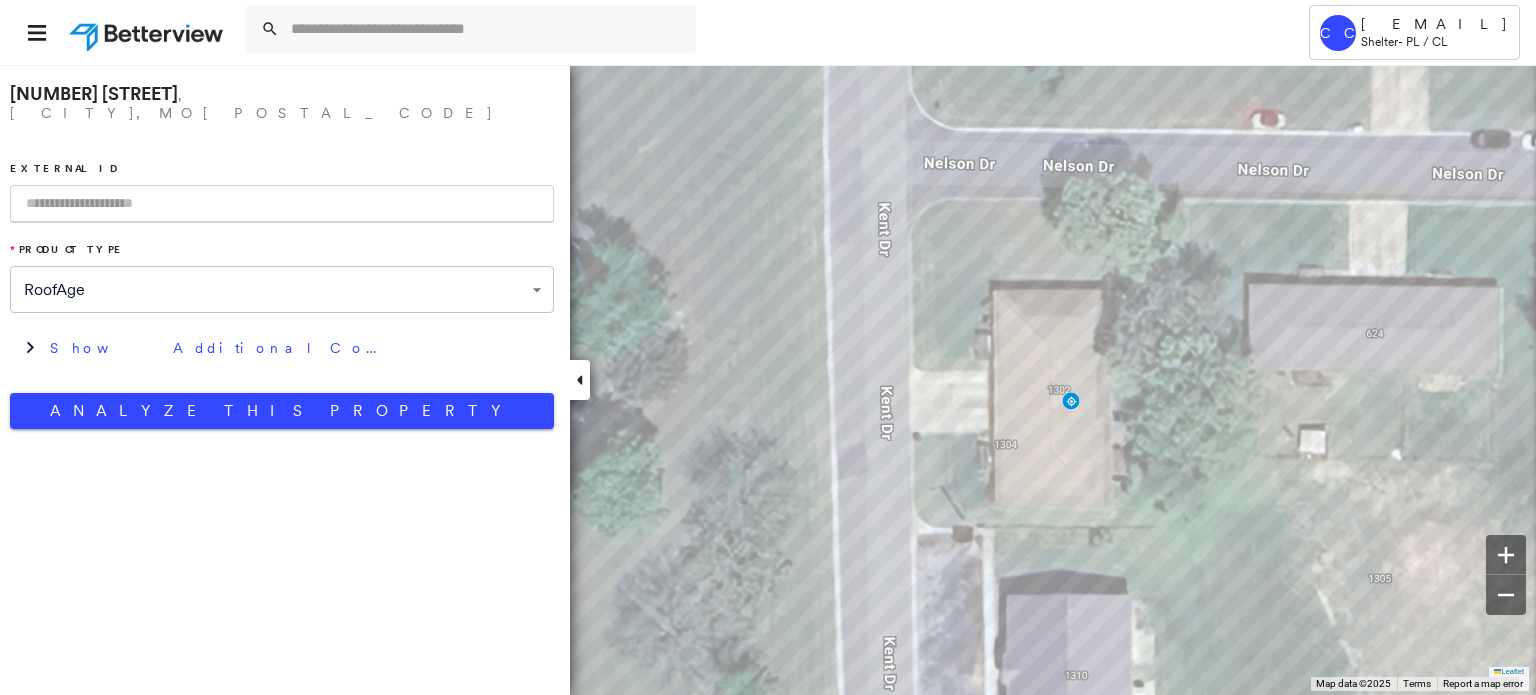 click at bounding box center [282, 204] 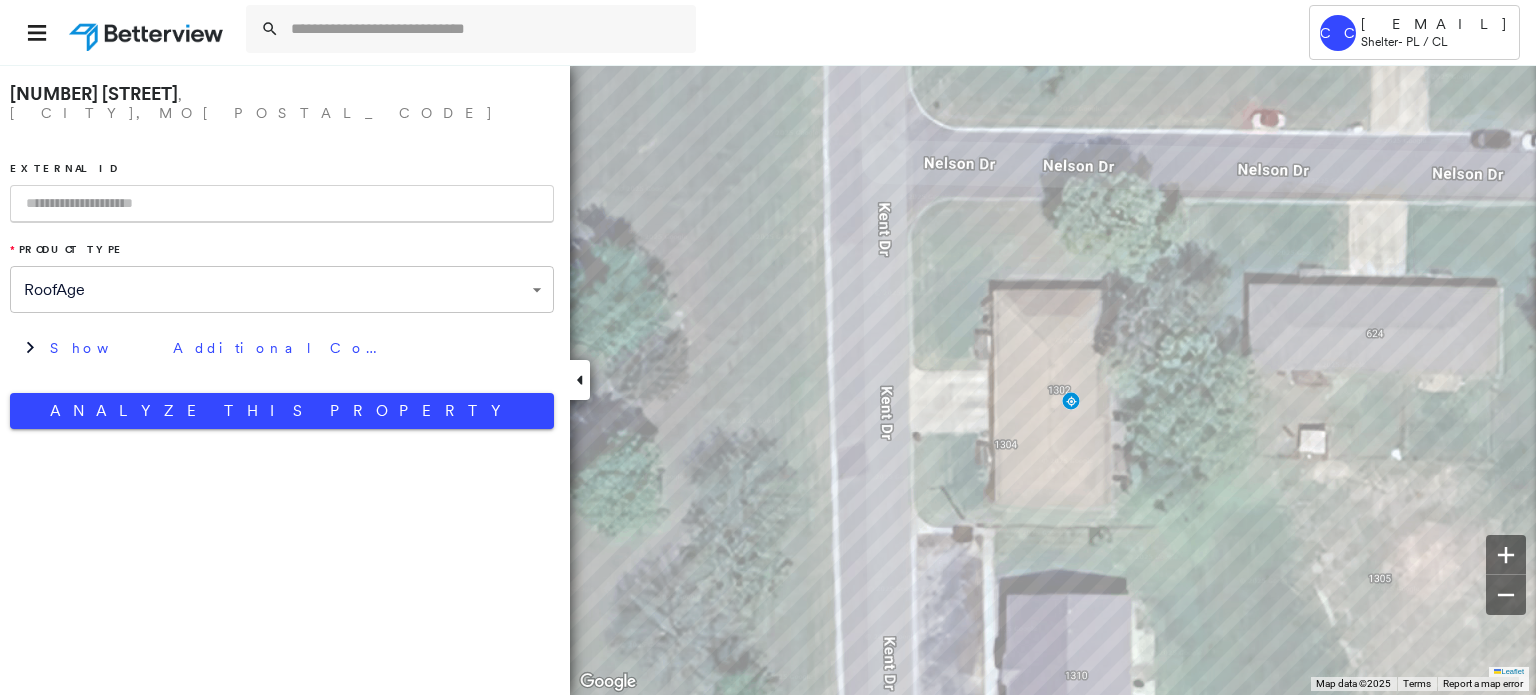 paste on "**********" 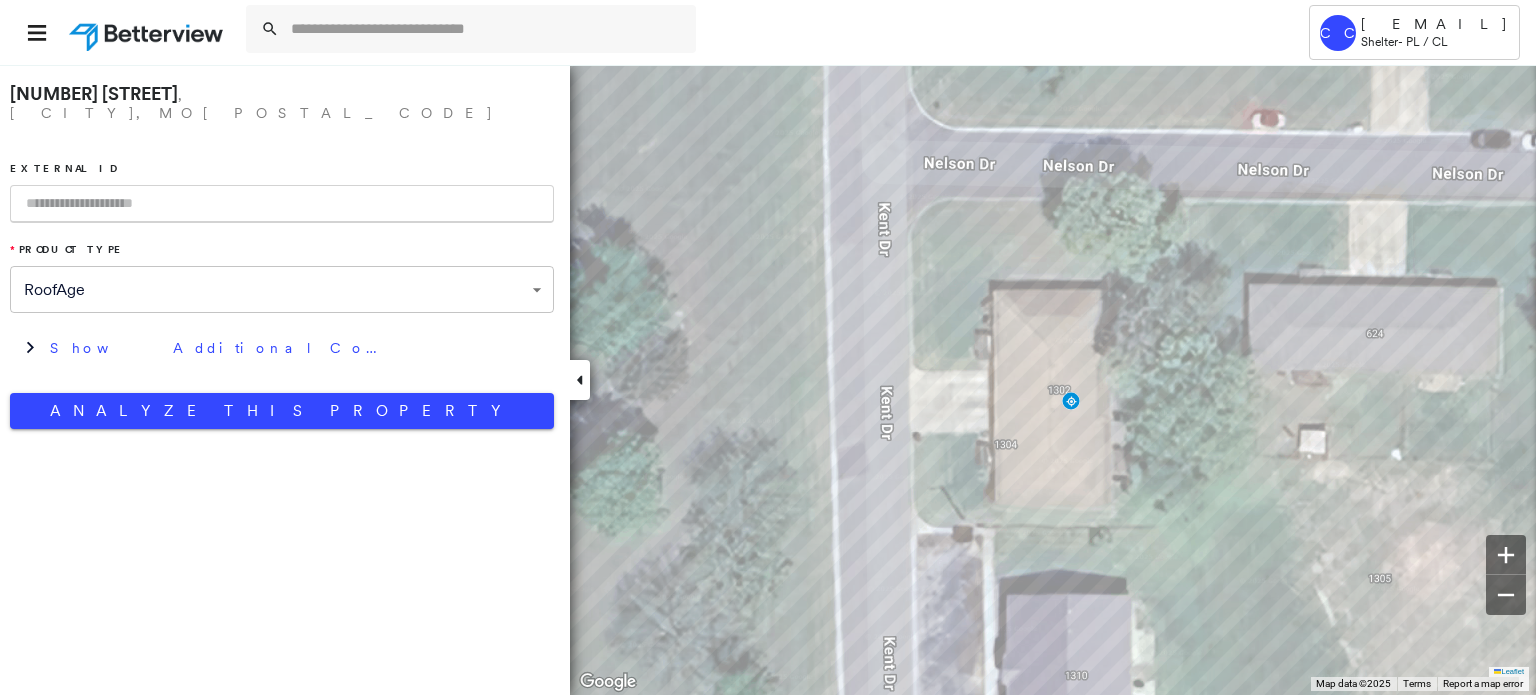 click at bounding box center [282, 204] 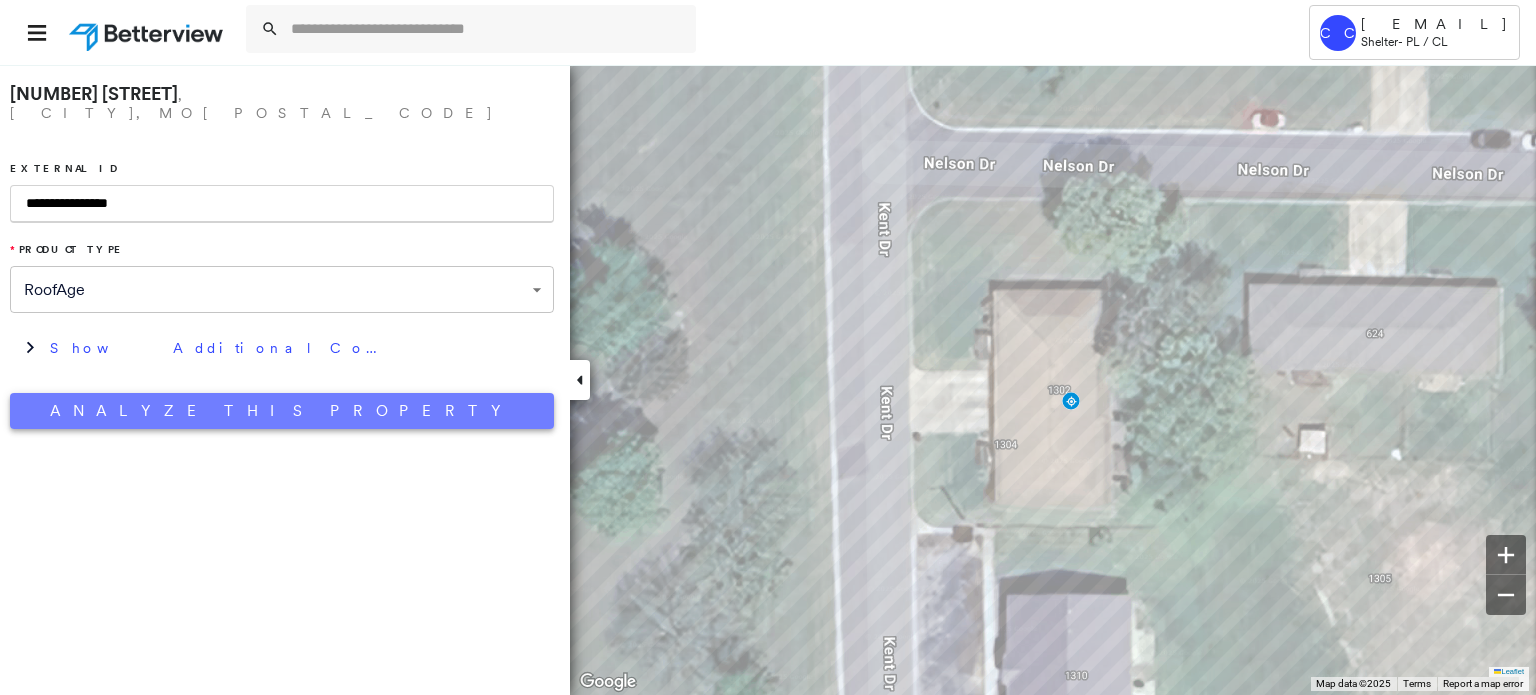 type on "**********" 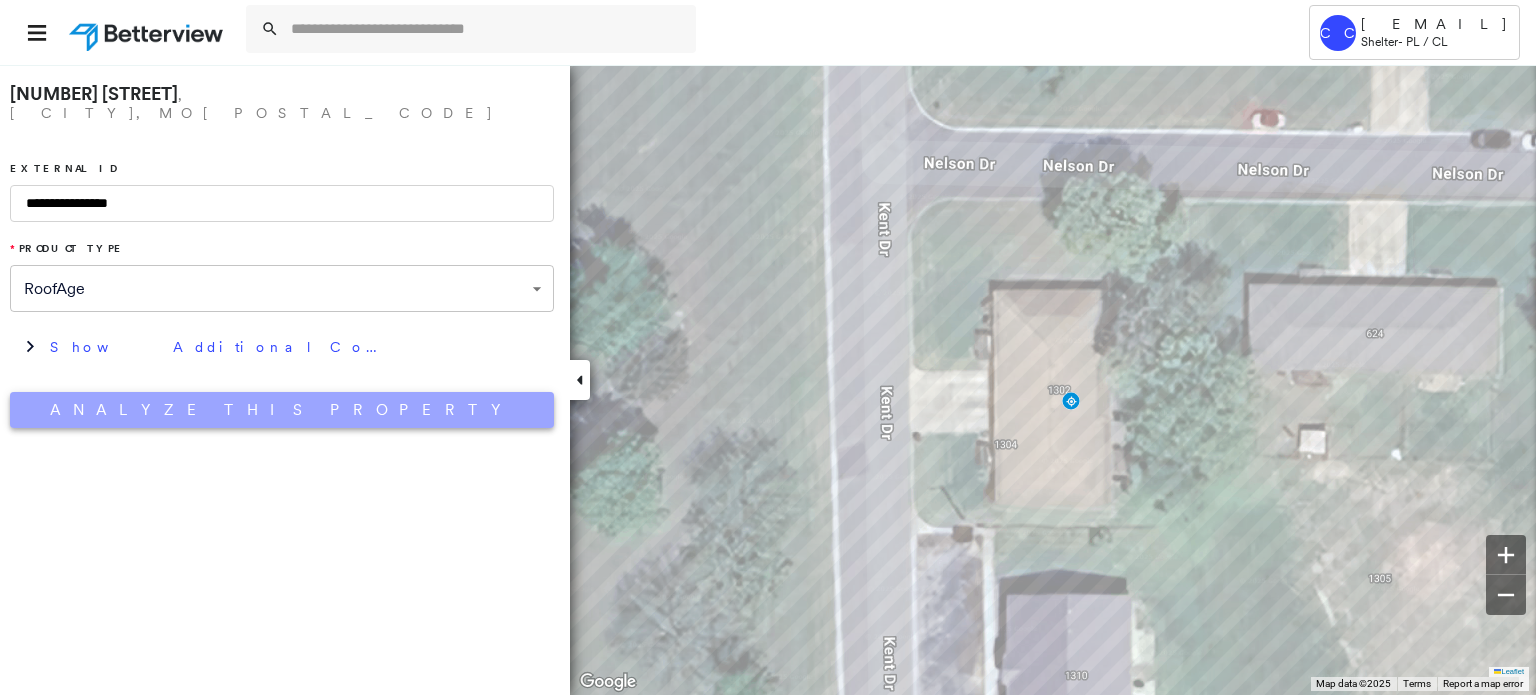 drag, startPoint x: 292, startPoint y: 387, endPoint x: 309, endPoint y: 395, distance: 18.788294 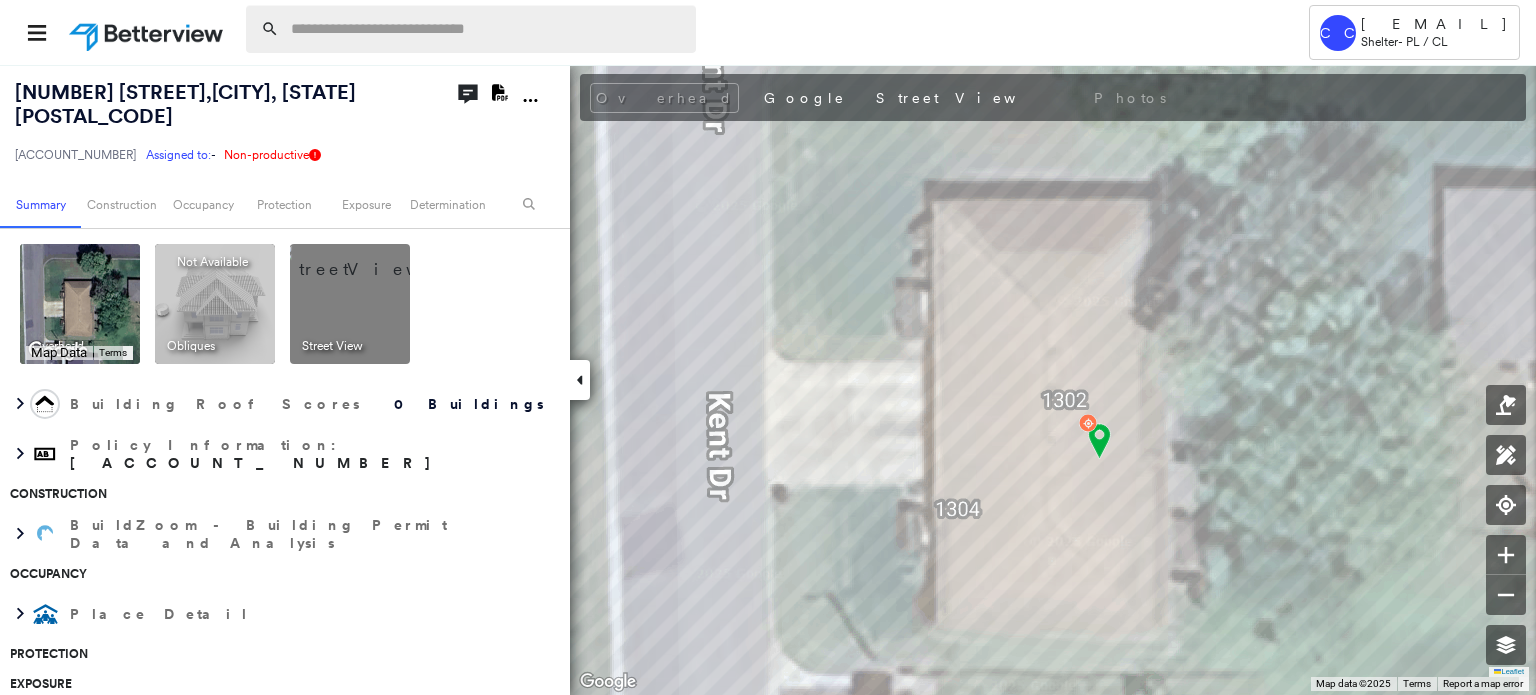 click at bounding box center [487, 29] 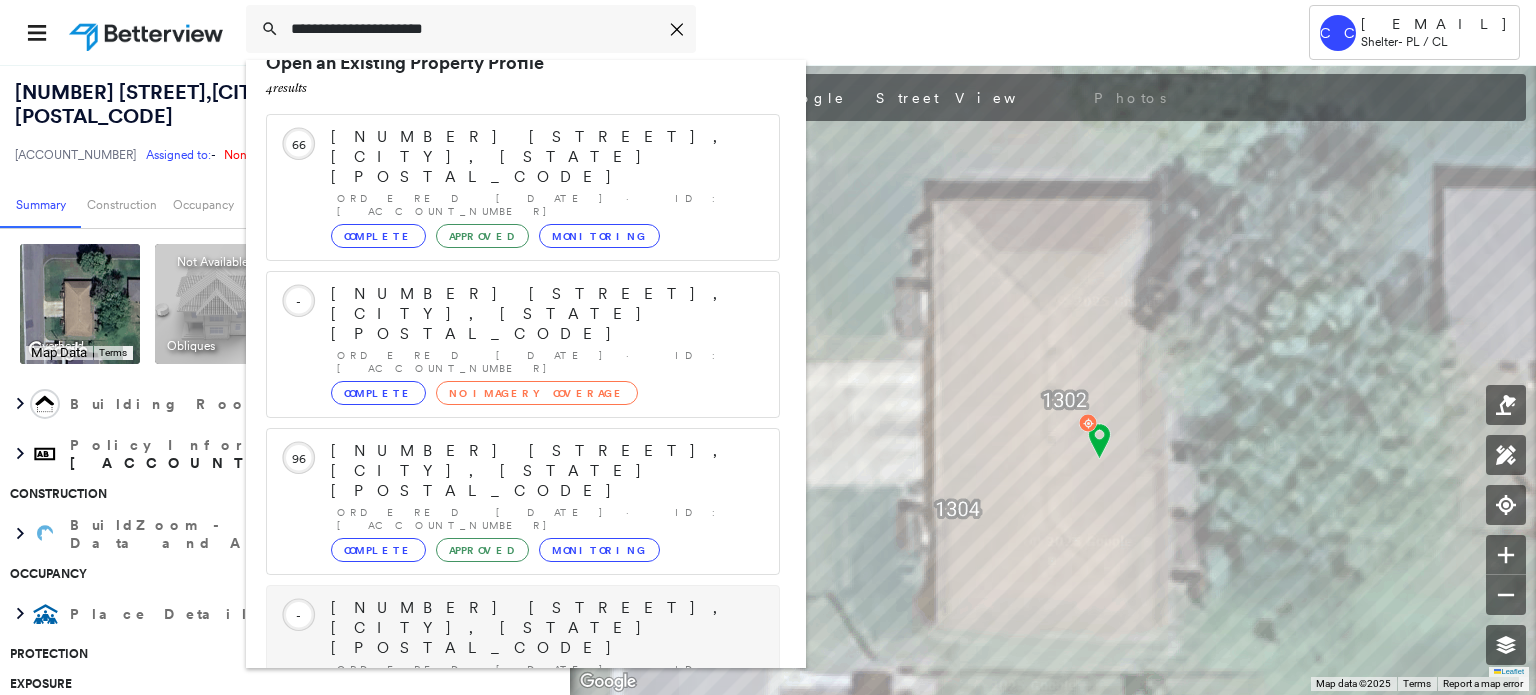 scroll, scrollTop: 52, scrollLeft: 0, axis: vertical 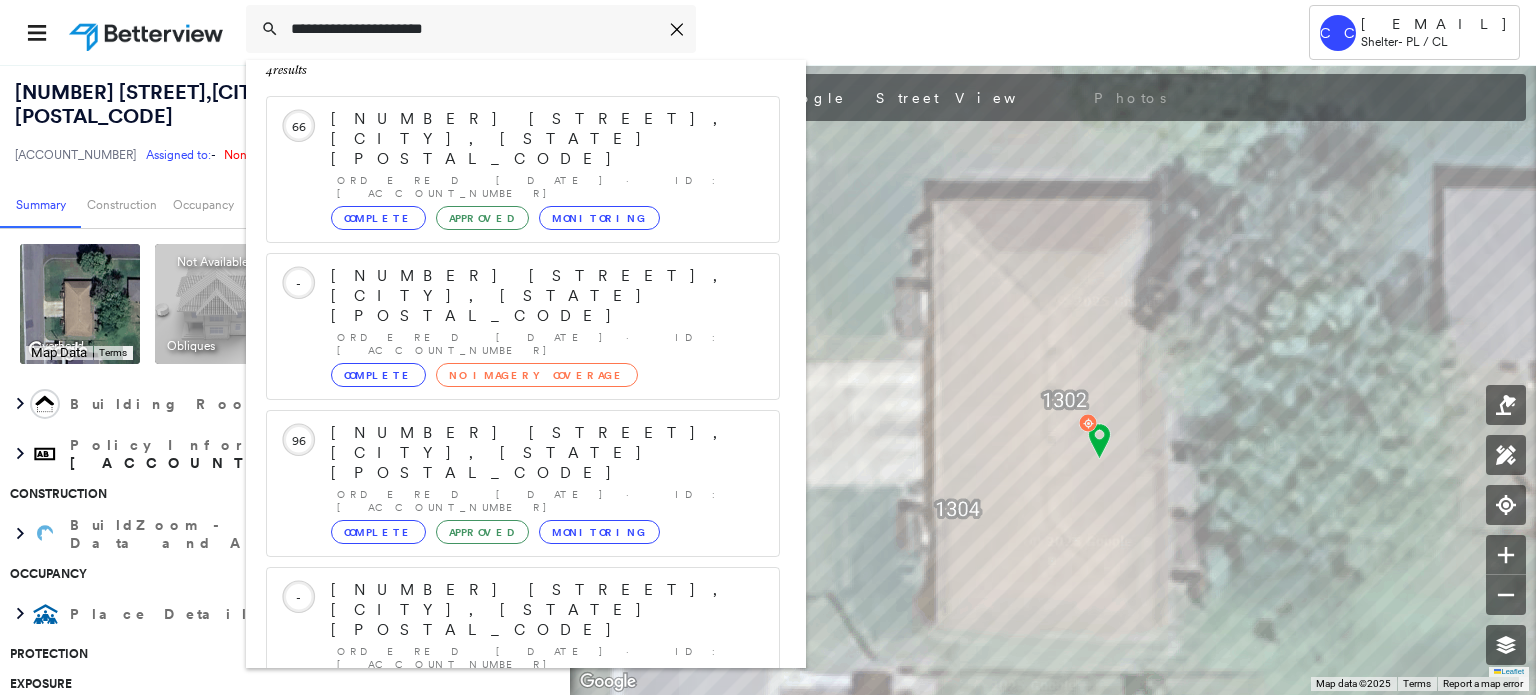 type on "**********" 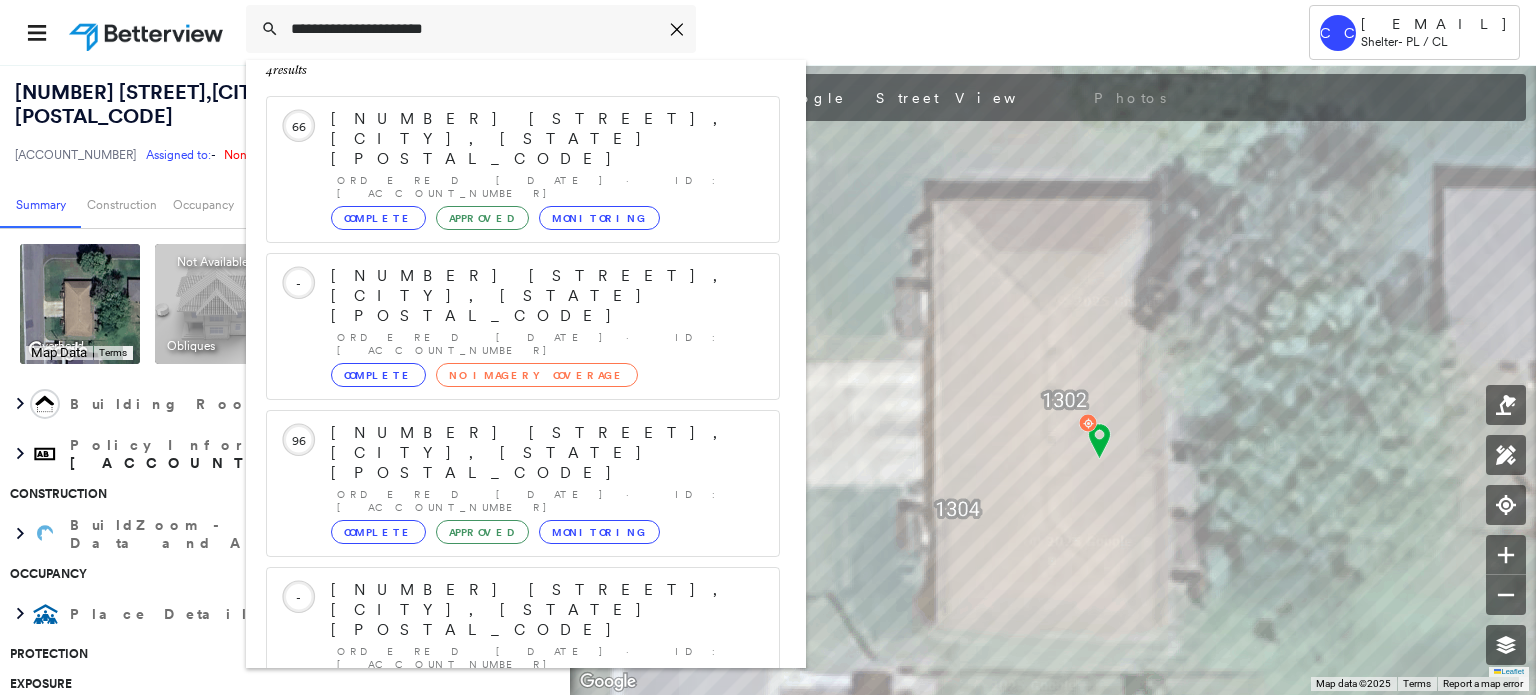 drag, startPoint x: 461, startPoint y: 623, endPoint x: 535, endPoint y: 593, distance: 79.84986 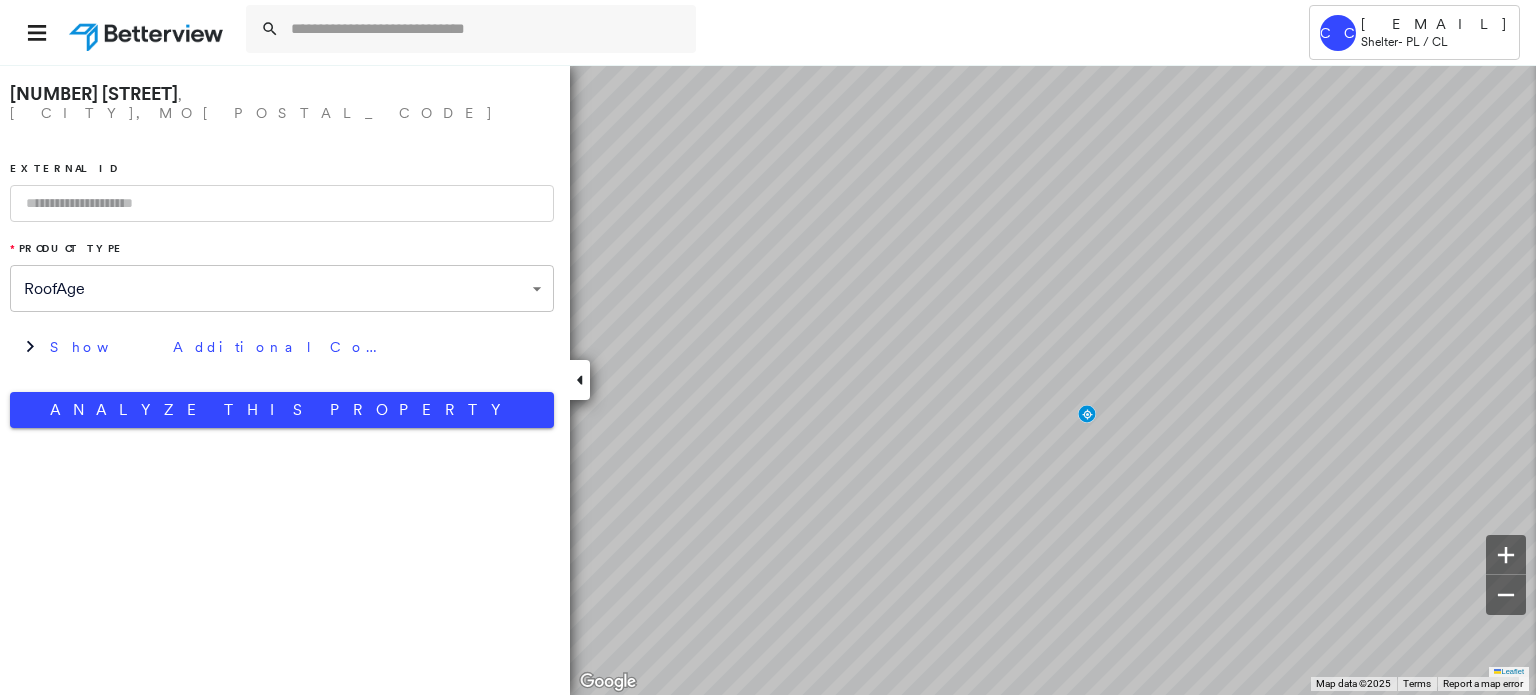click at bounding box center (282, 203) 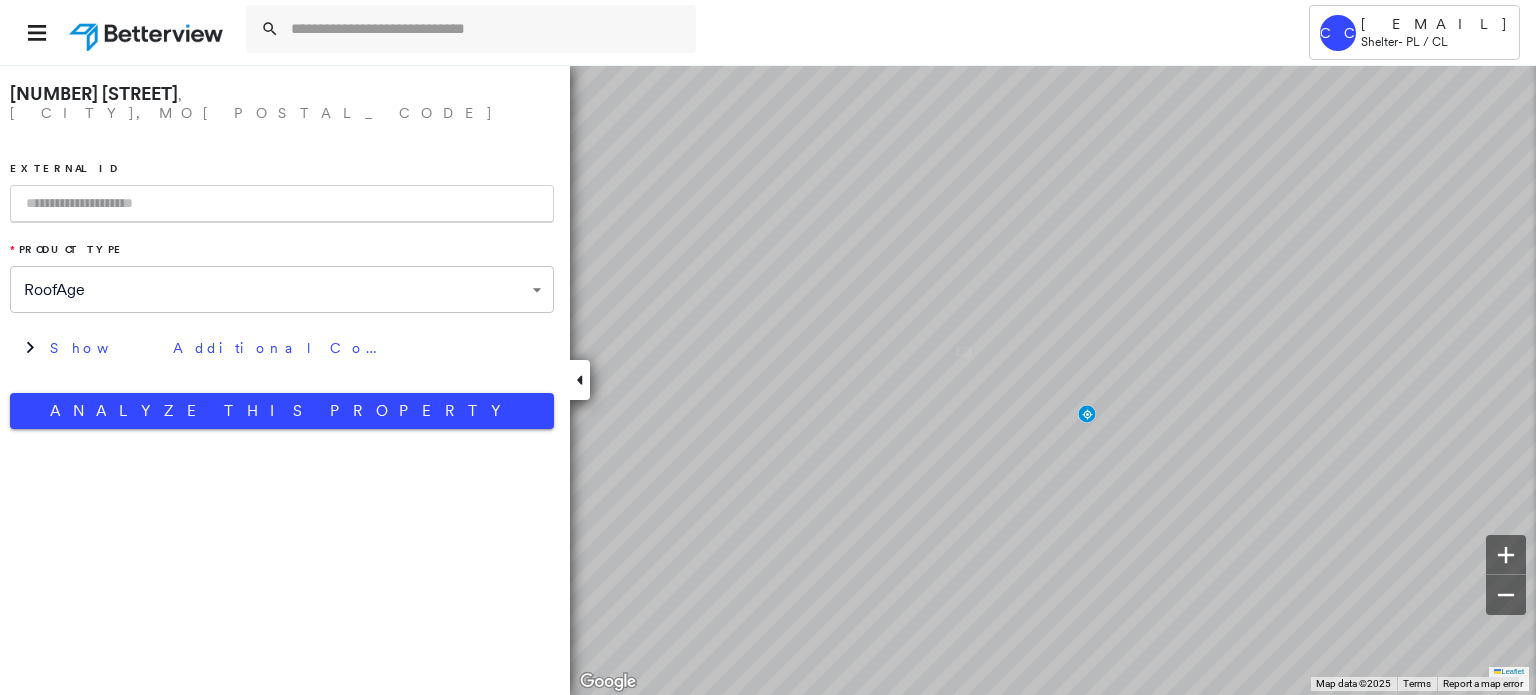 paste on "**********" 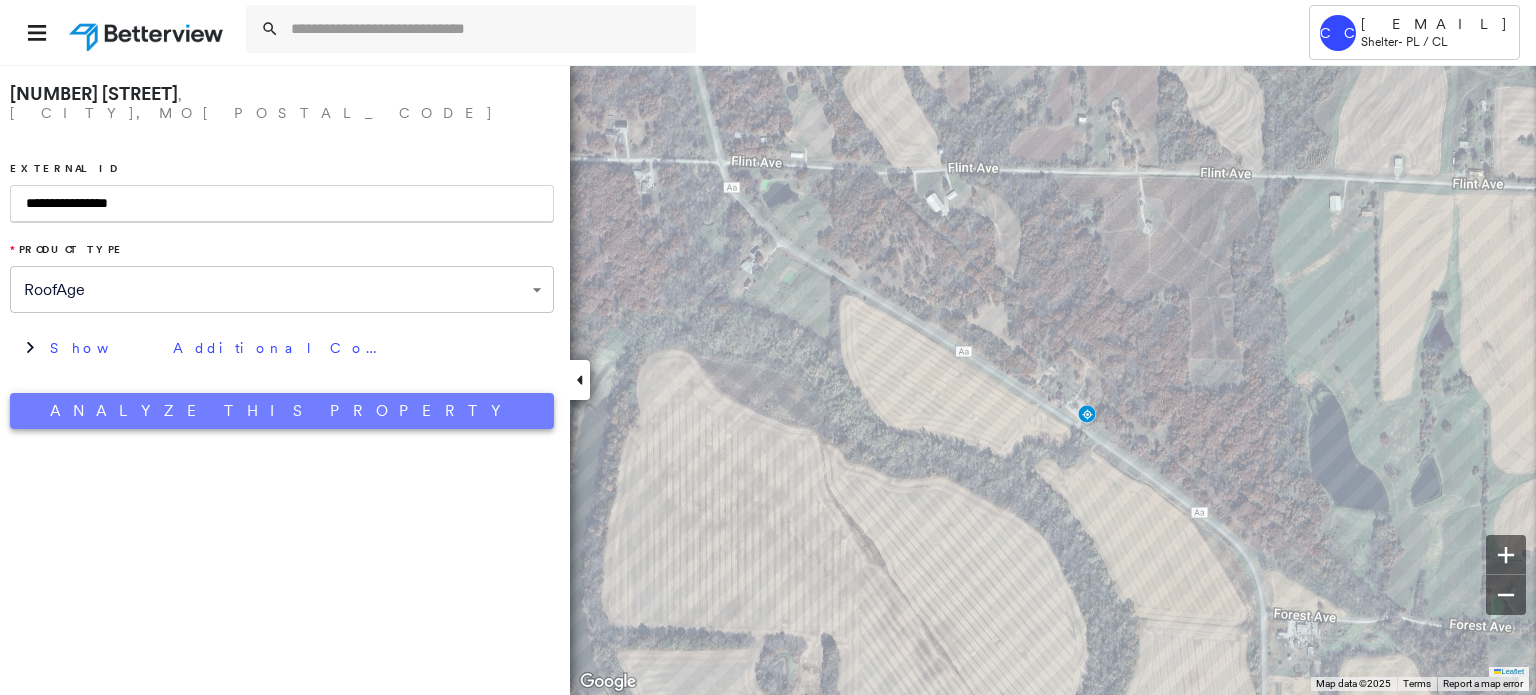 type on "**********" 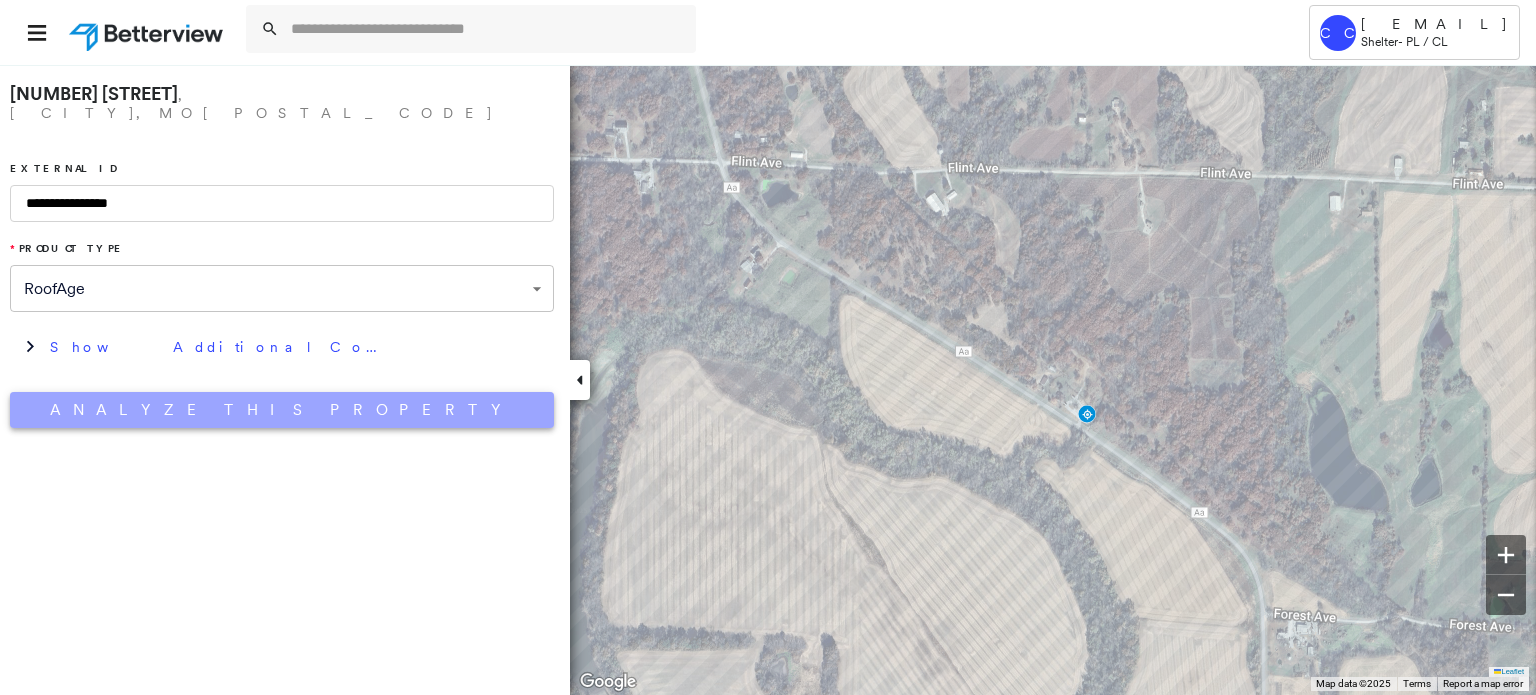 click on "Analyze This Property" at bounding box center (282, 410) 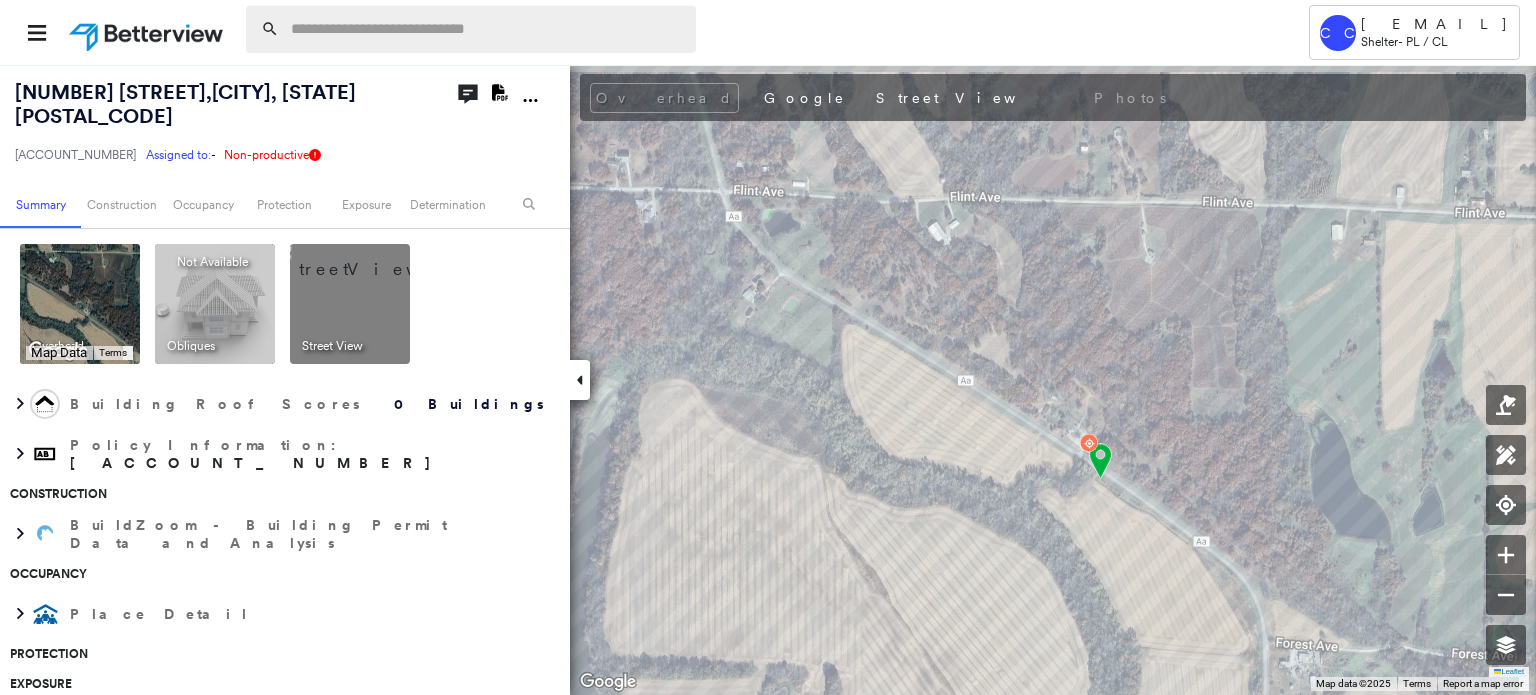click at bounding box center [487, 29] 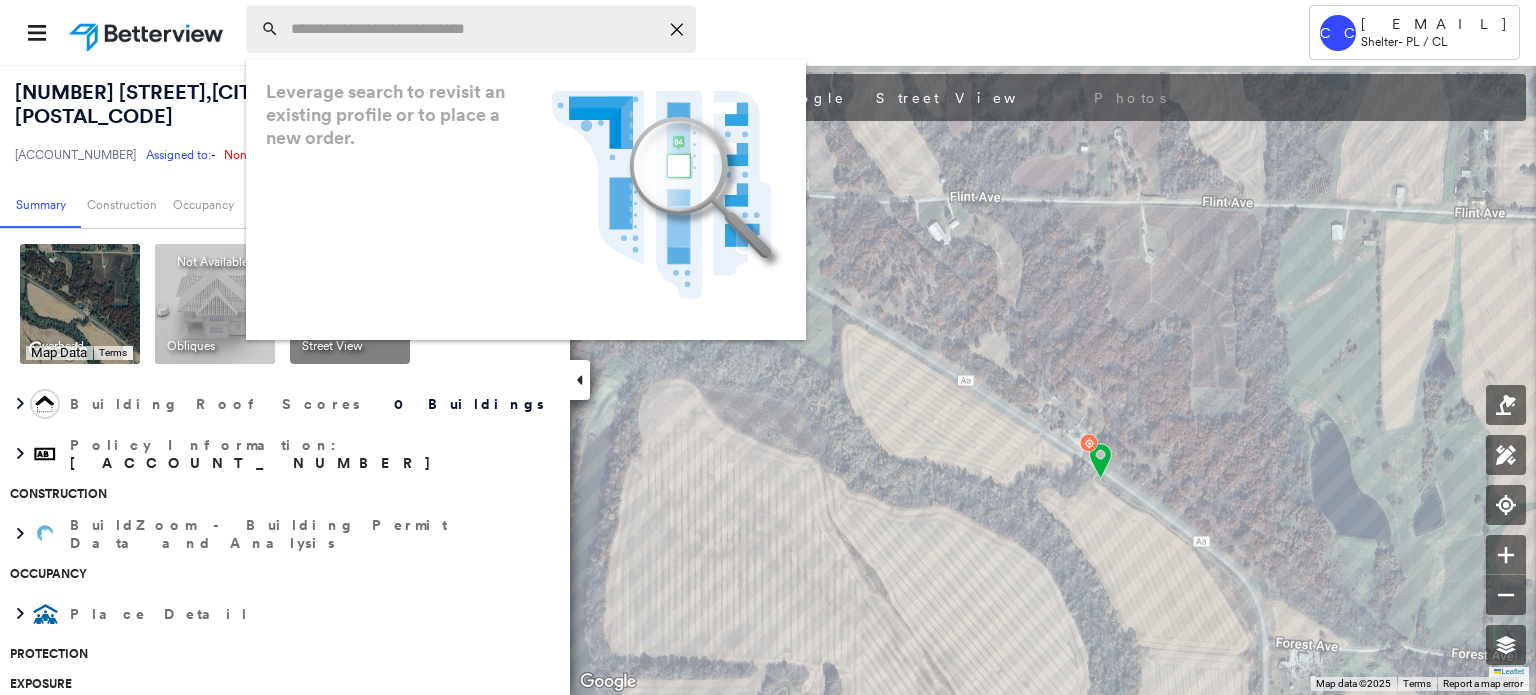 paste on "**********" 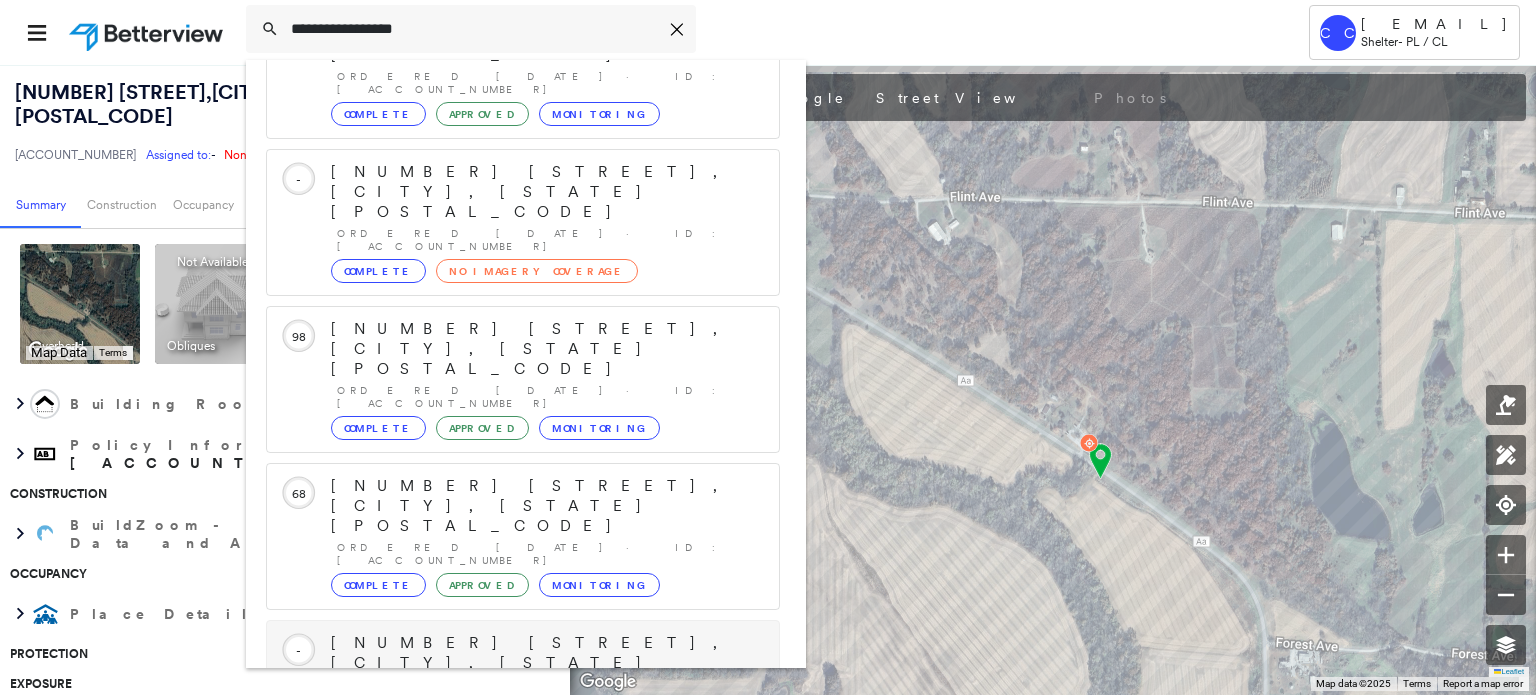 scroll, scrollTop: 208, scrollLeft: 0, axis: vertical 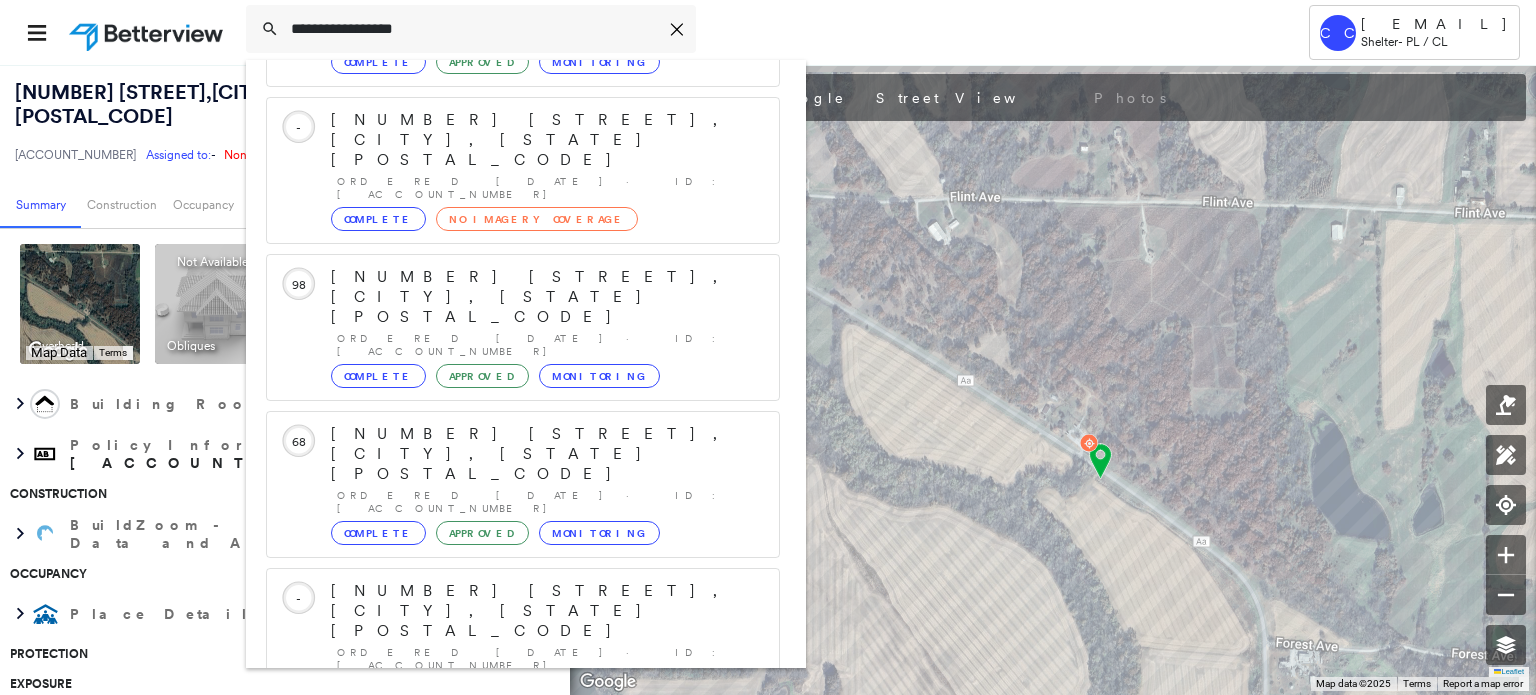 type on "**********" 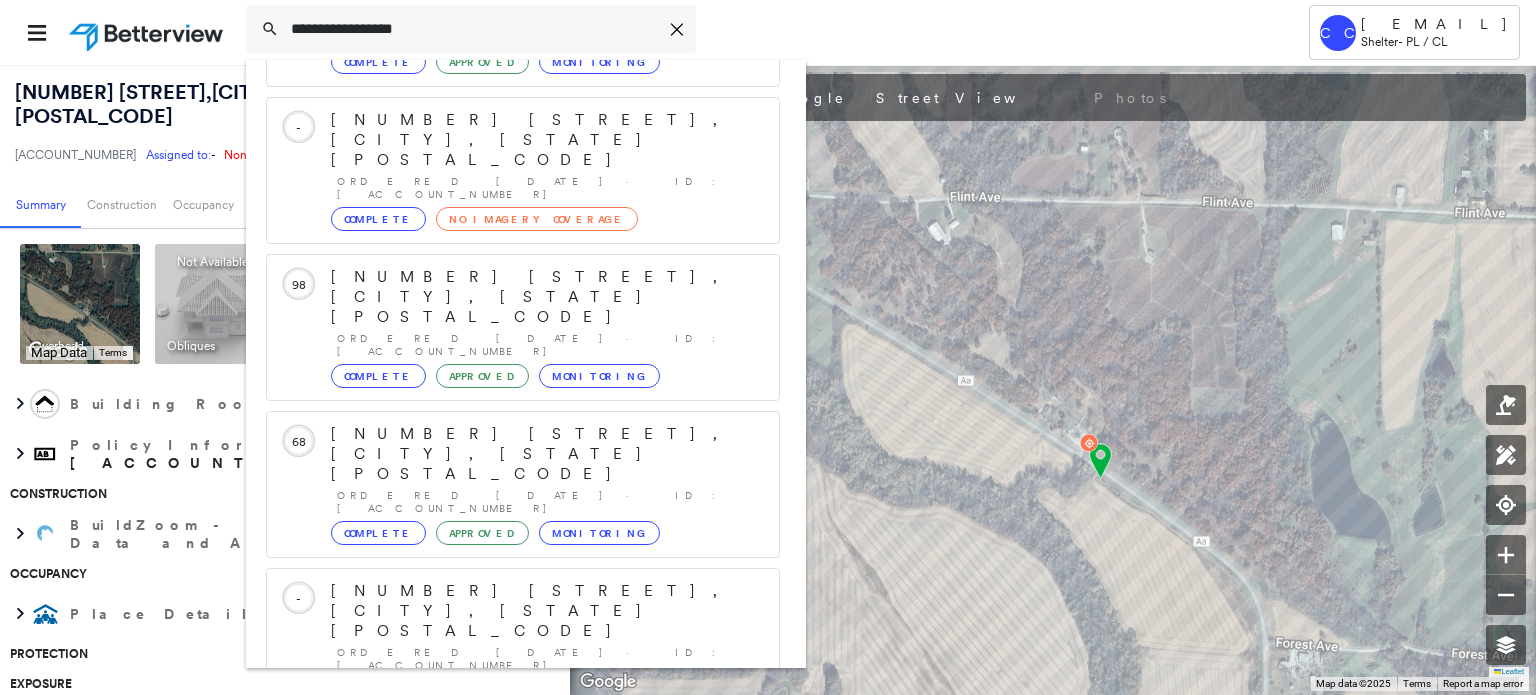 click on "[NUMBER] [STREET], [CITY], [STATE] [POSTAL_CODE] Group Created with Sketch." at bounding box center [523, 903] 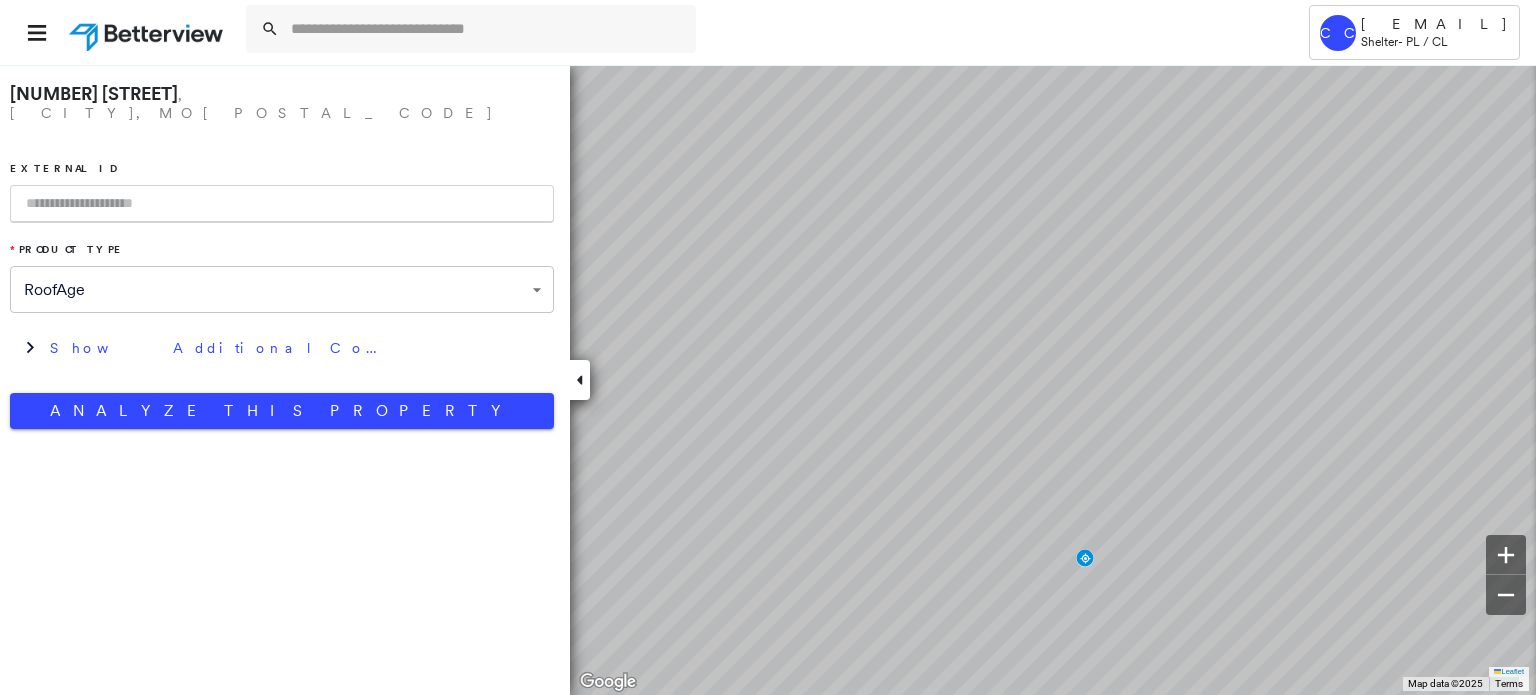 click at bounding box center [282, 204] 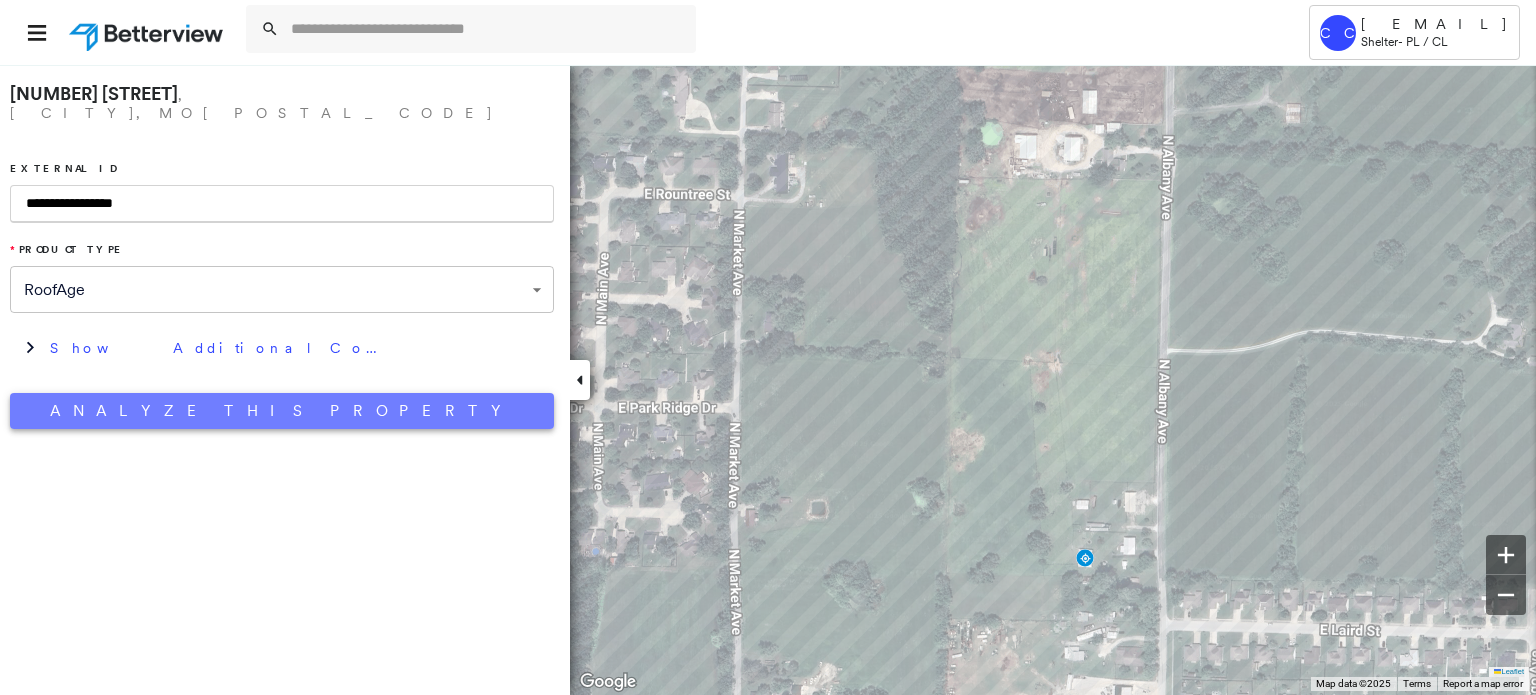 type on "**********" 